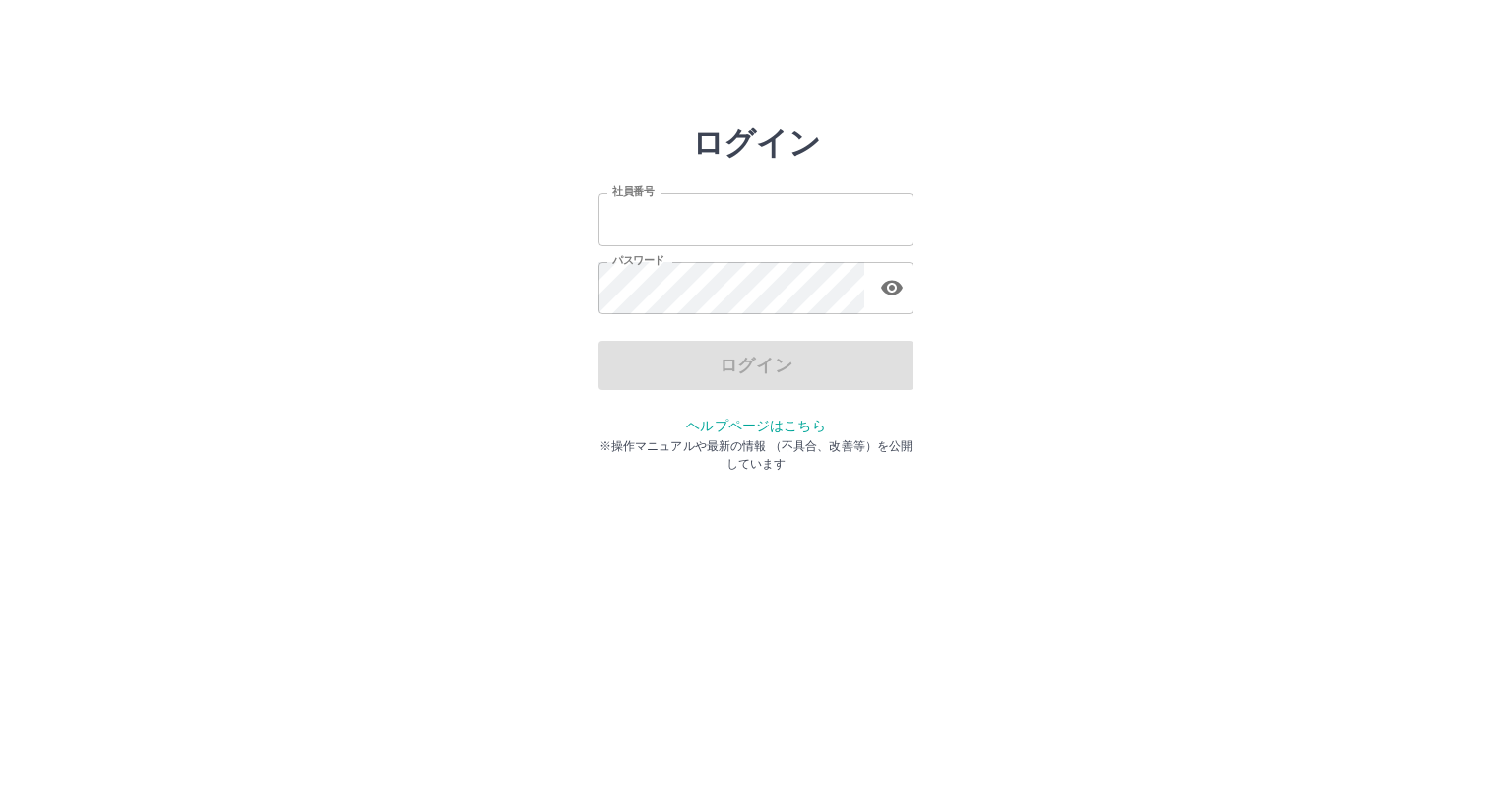 scroll, scrollTop: 0, scrollLeft: 0, axis: both 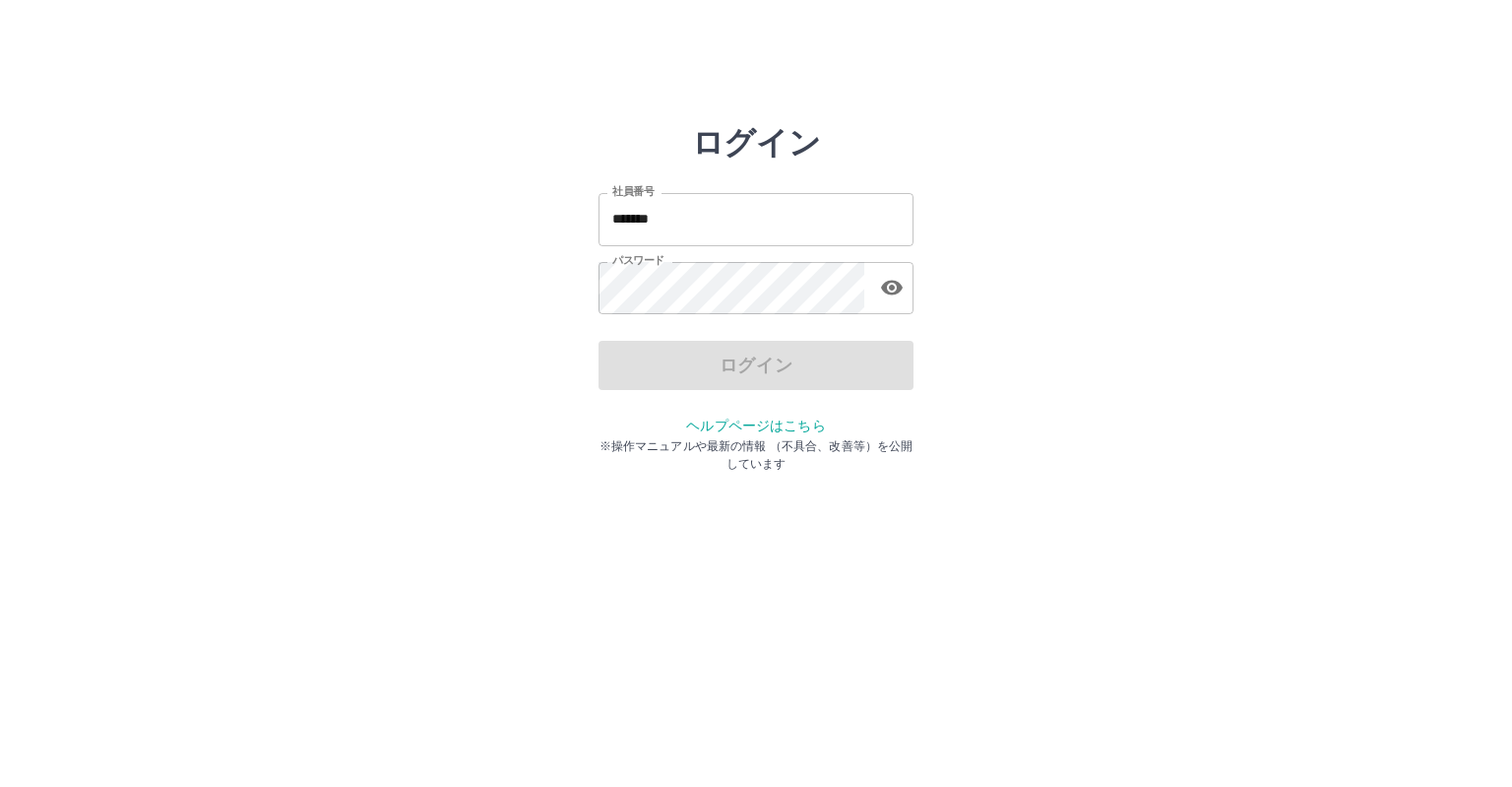 click on "ログイン" at bounding box center (756, 365) 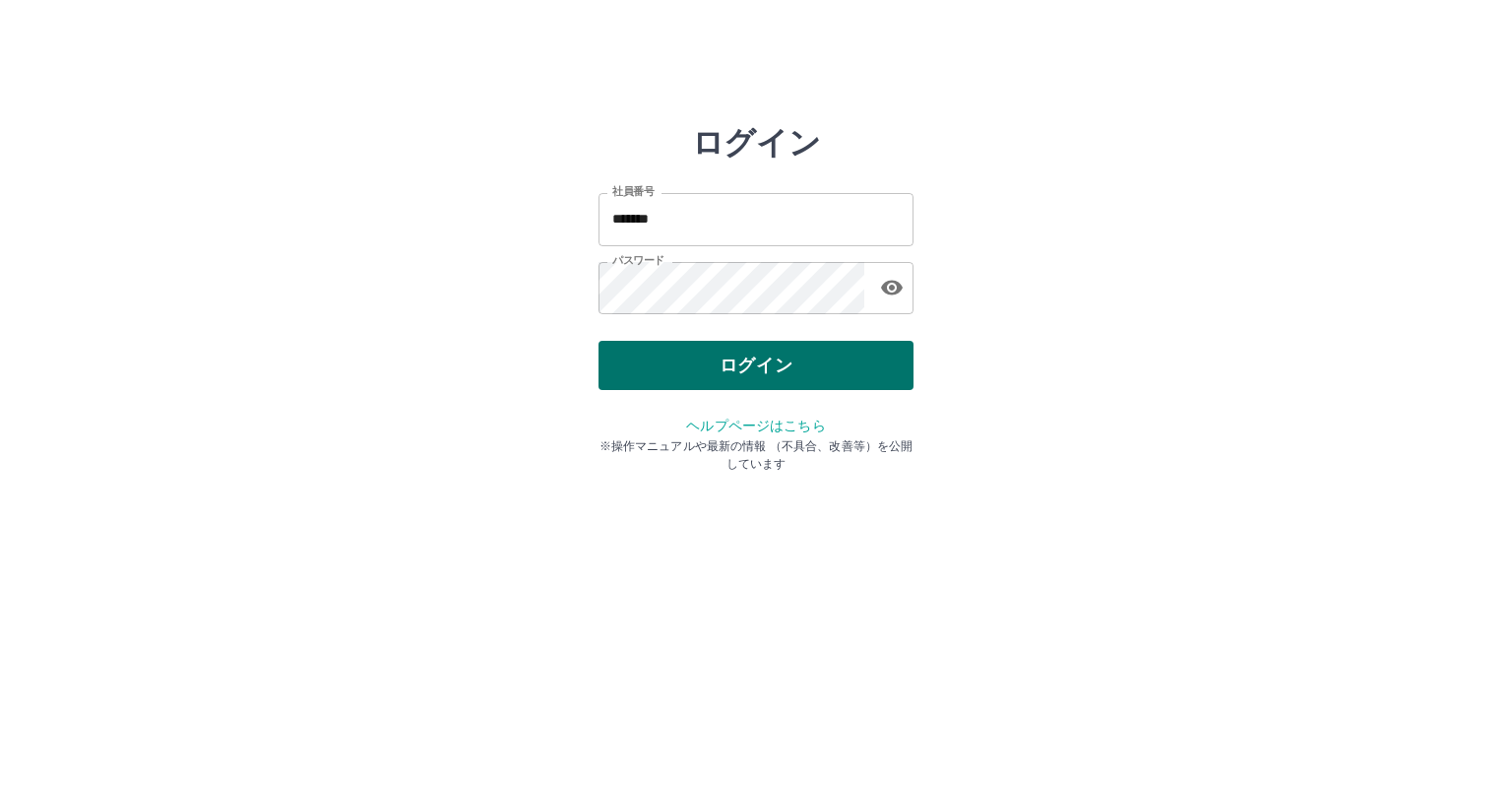 click on "ログイン" at bounding box center (756, 365) 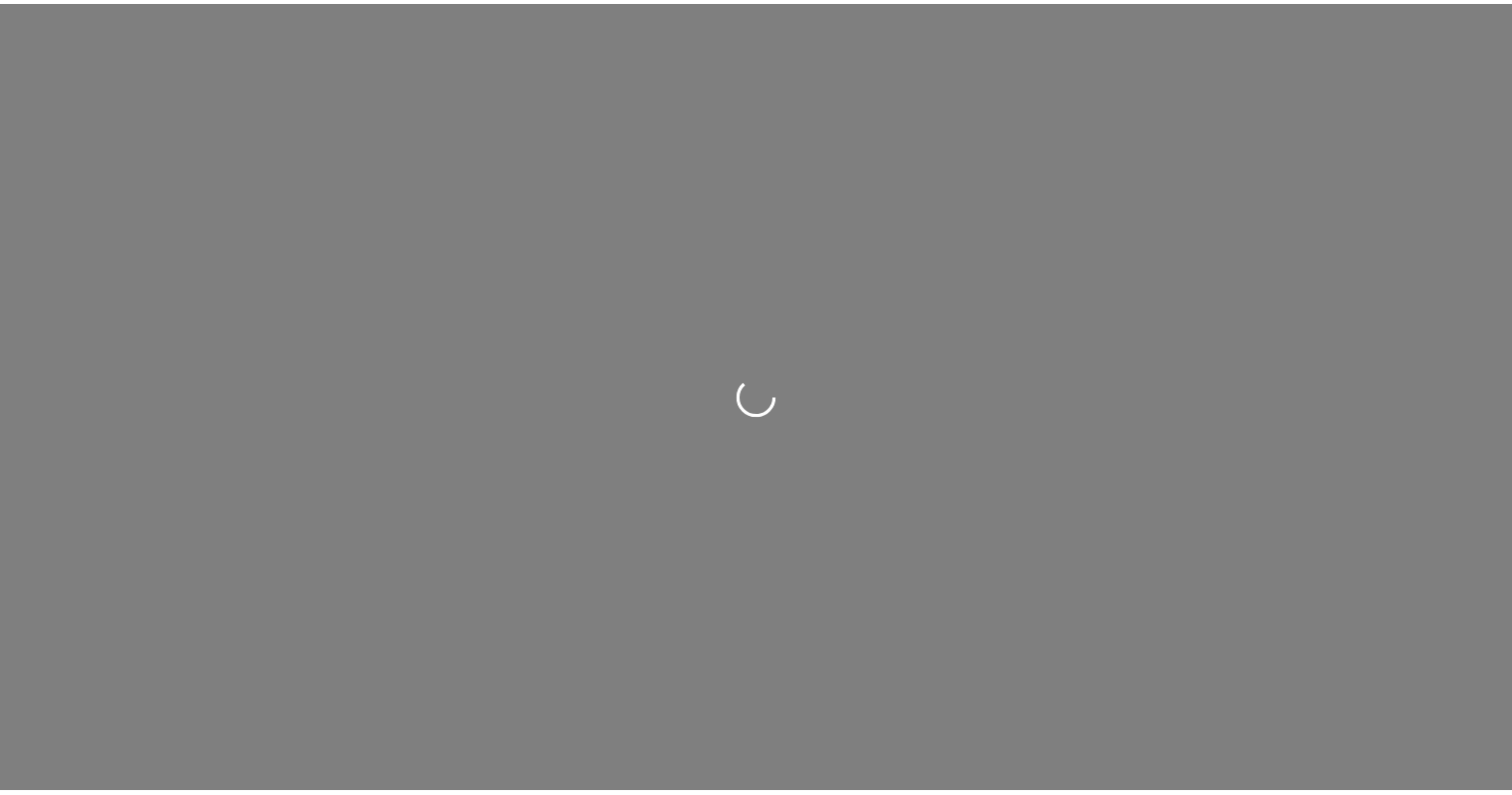 scroll, scrollTop: 0, scrollLeft: 0, axis: both 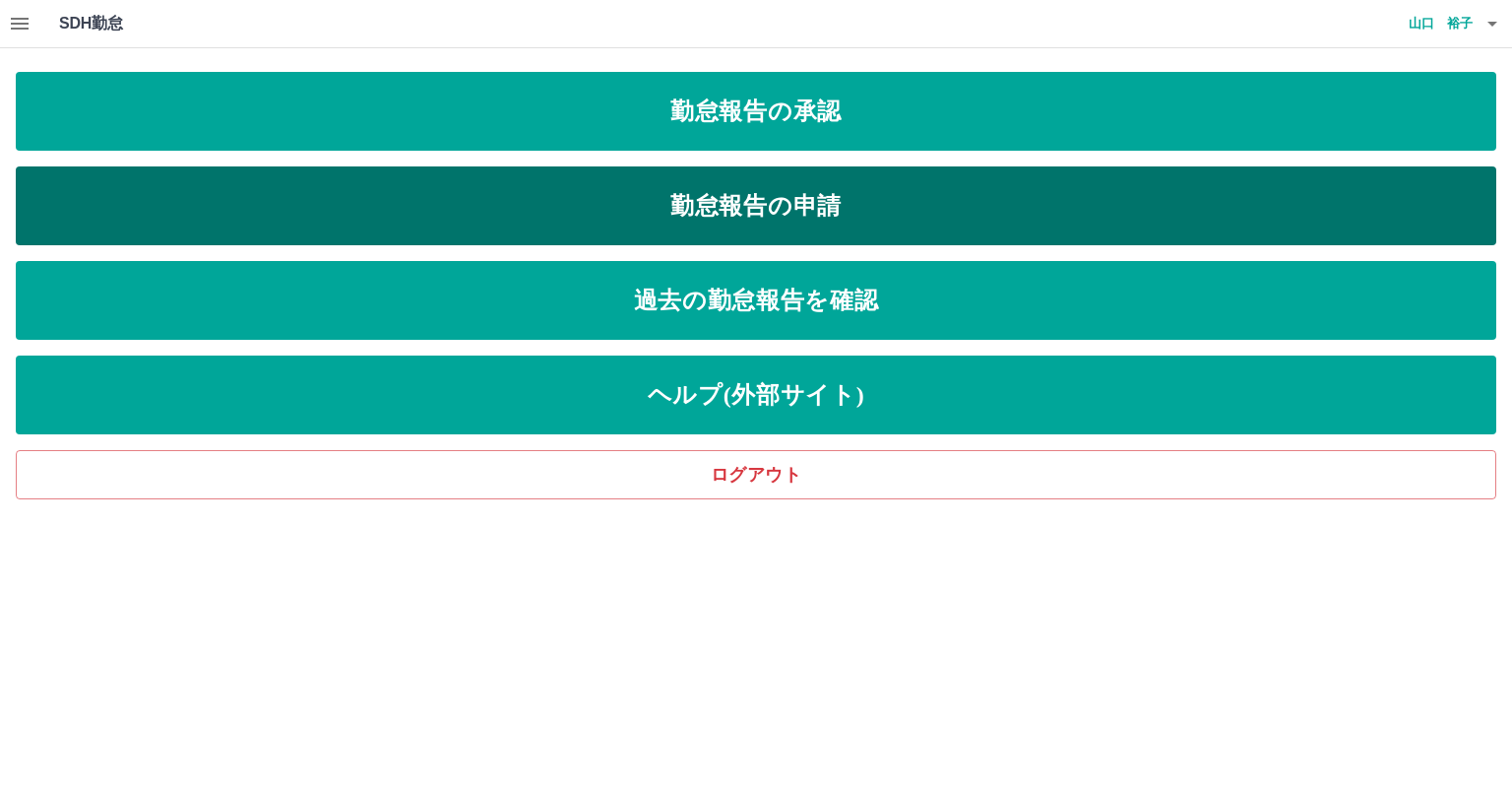 click on "勤怠報告の申請" at bounding box center [756, 206] 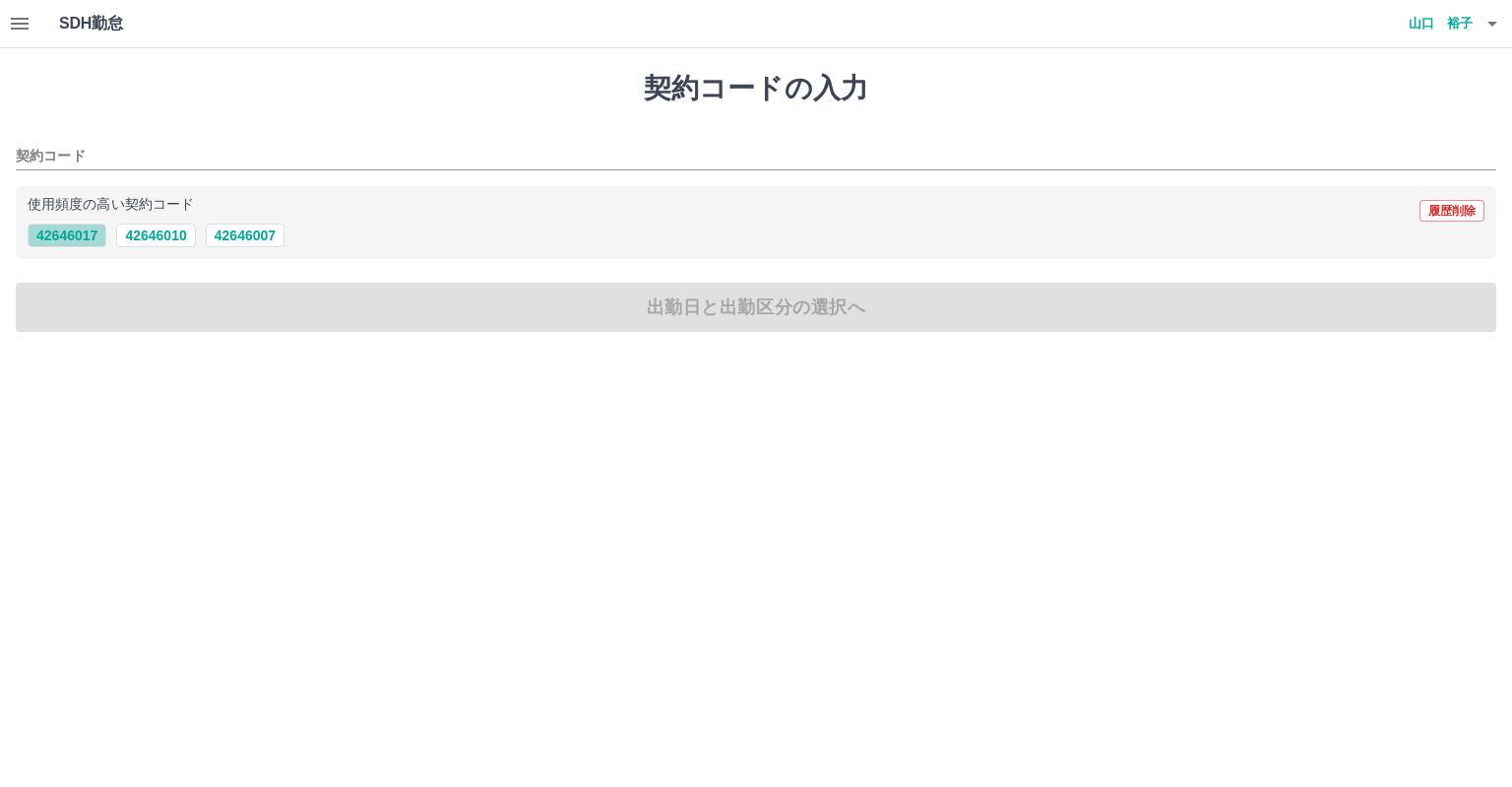 click on "42646017" at bounding box center [67, 235] 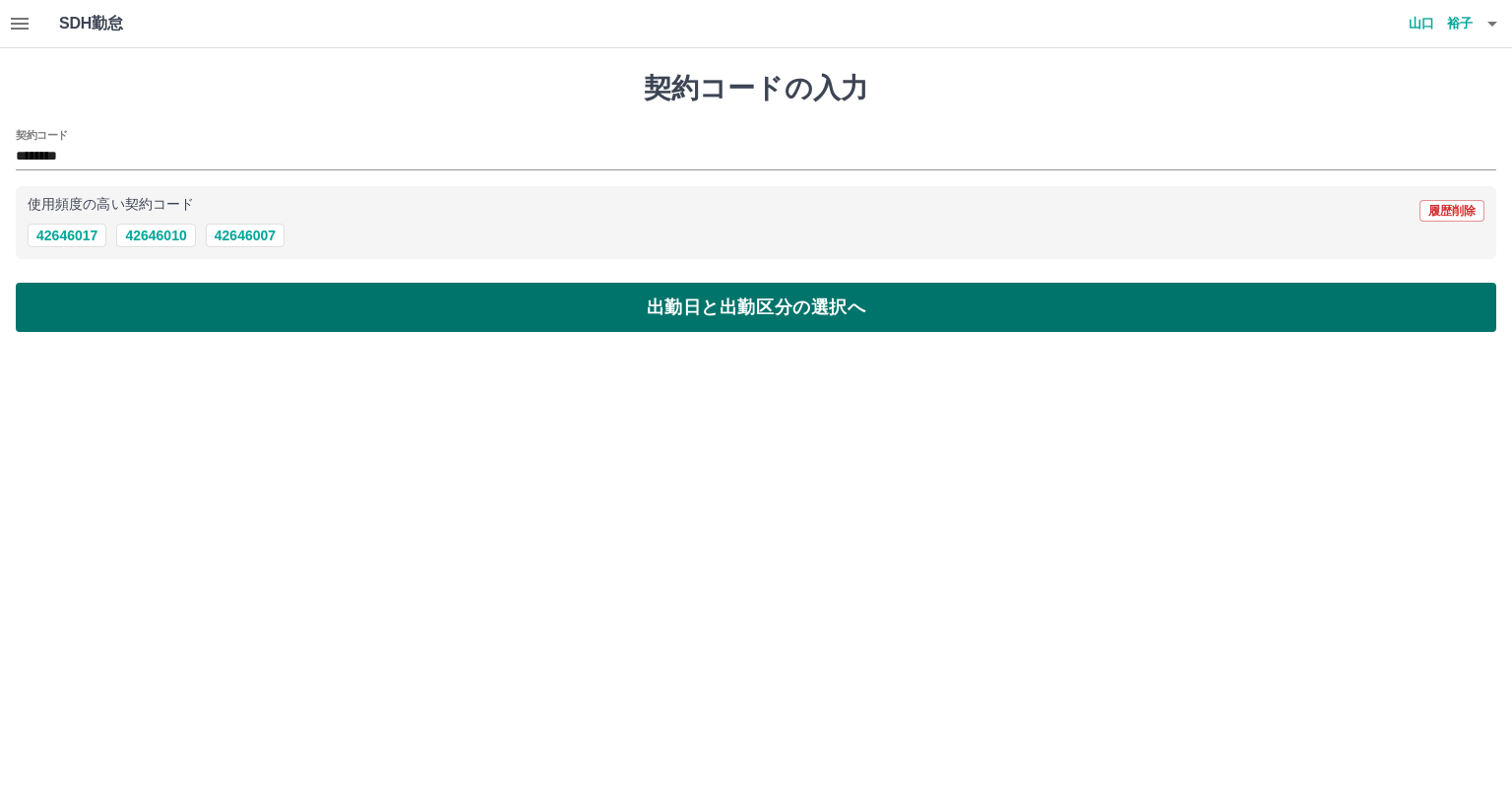 click on "出勤日と出勤区分の選択へ" at bounding box center (756, 307) 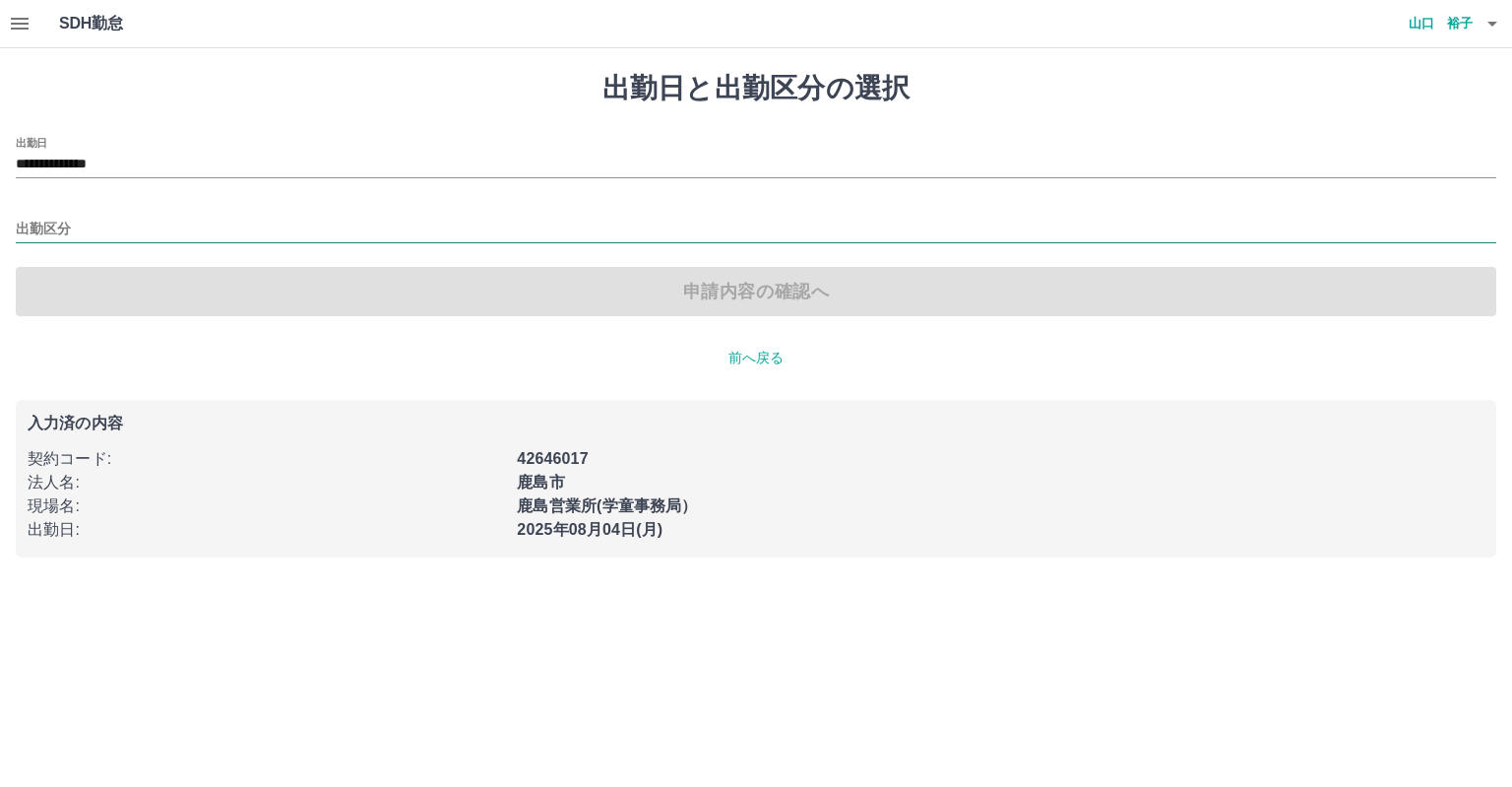 click on "出勤区分" at bounding box center [756, 230] 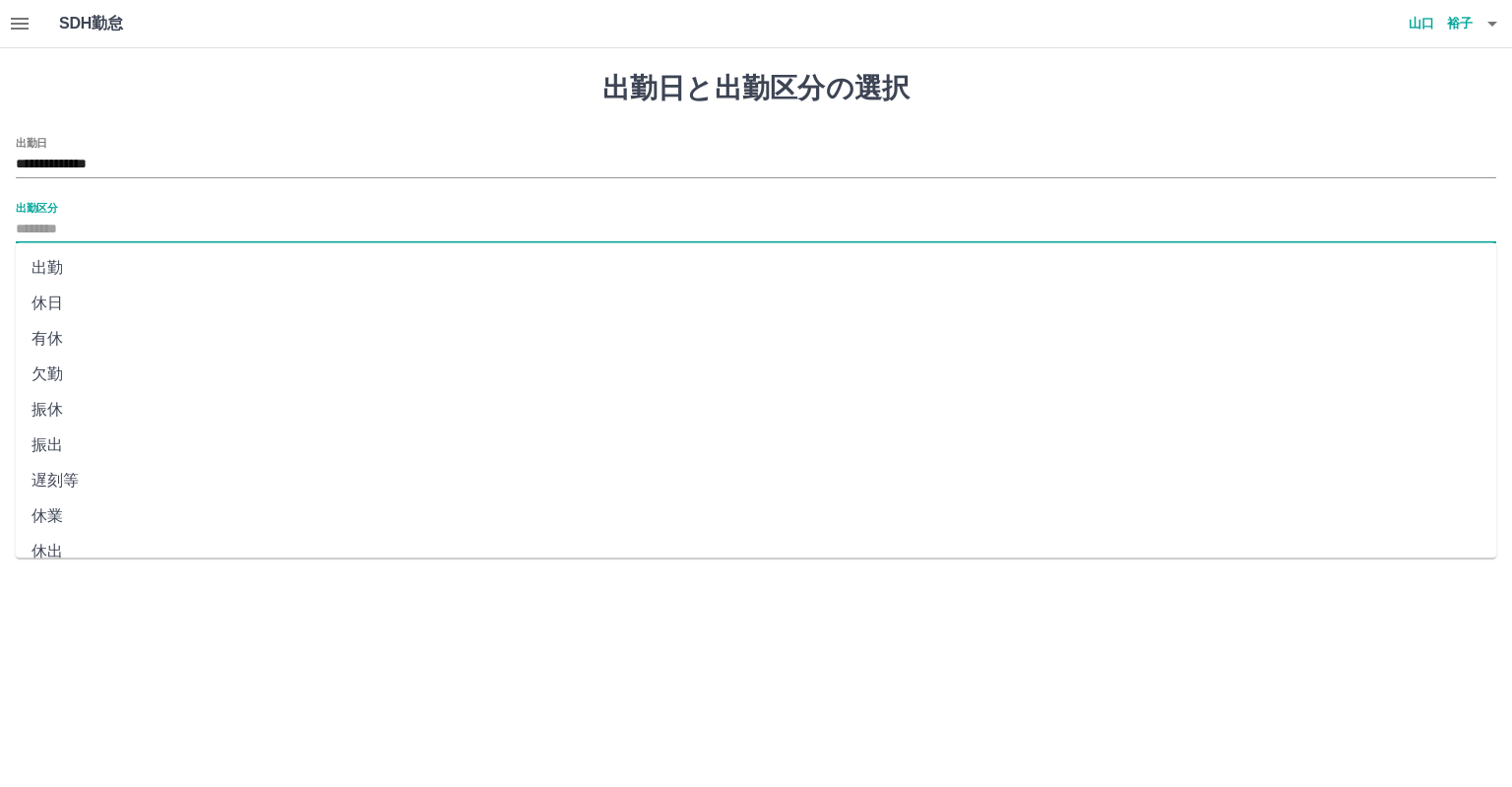 click on "出勤" at bounding box center [756, 268] 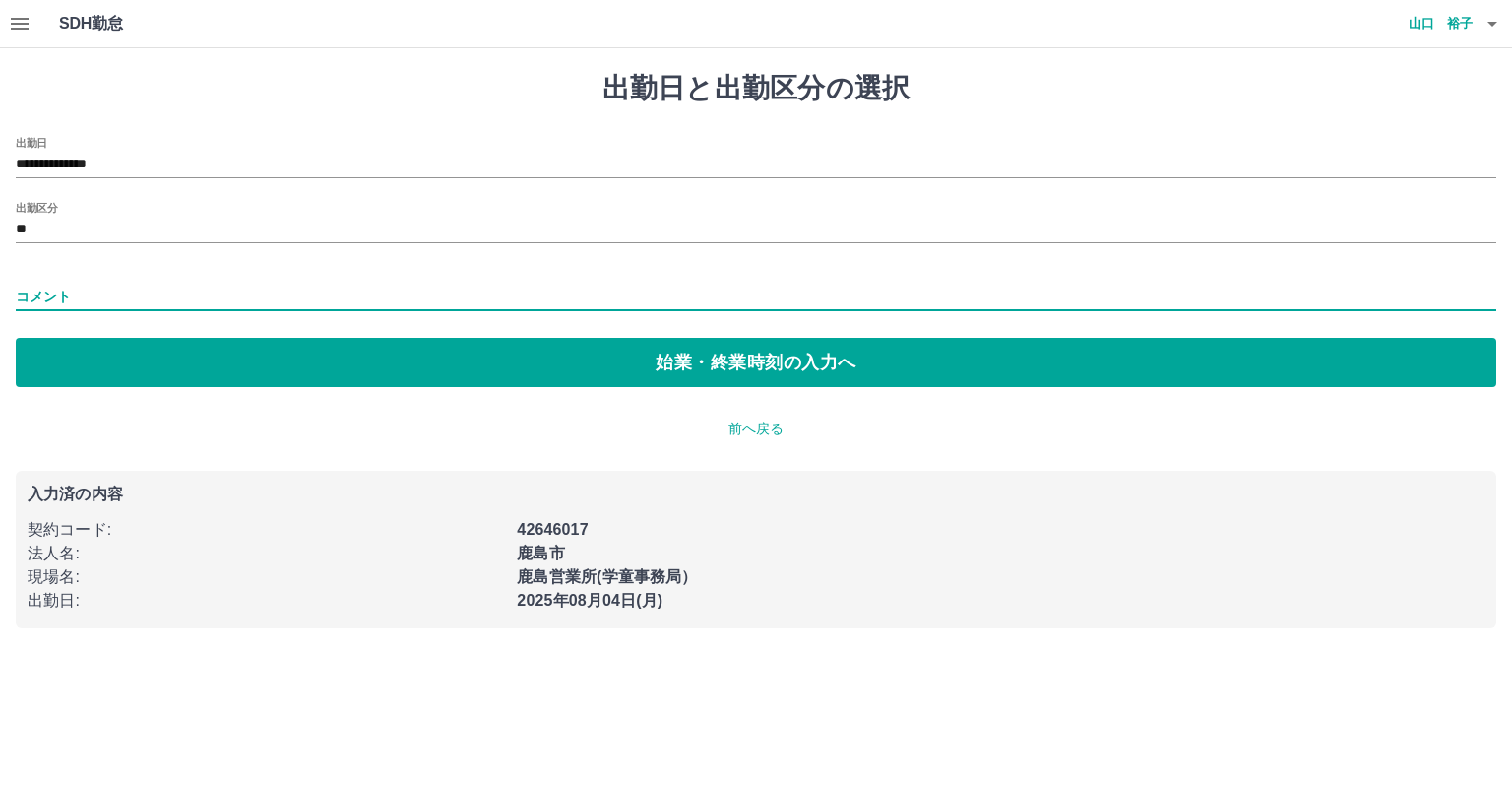 click on "コメント" at bounding box center [756, 296] 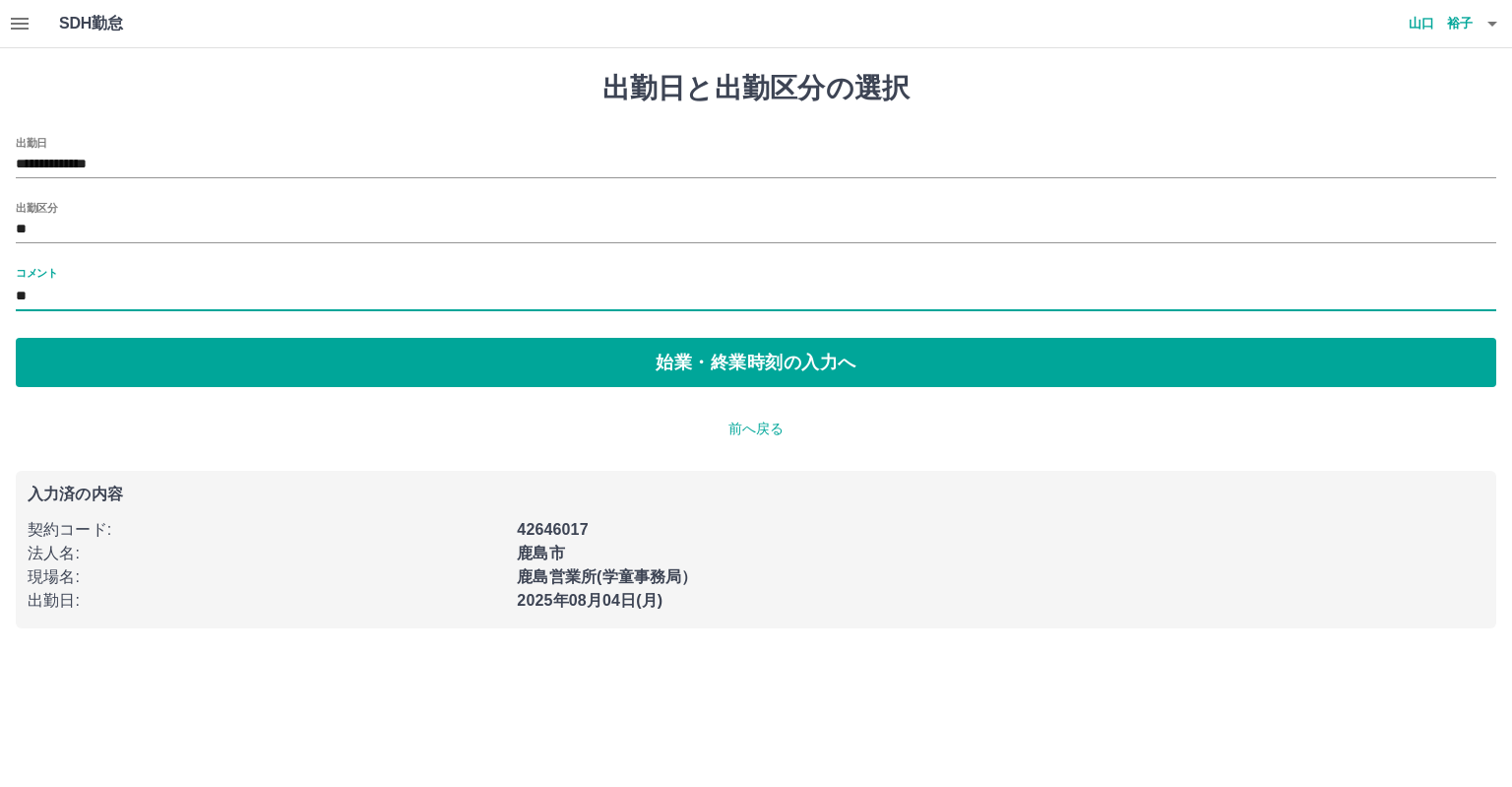 type on "*" 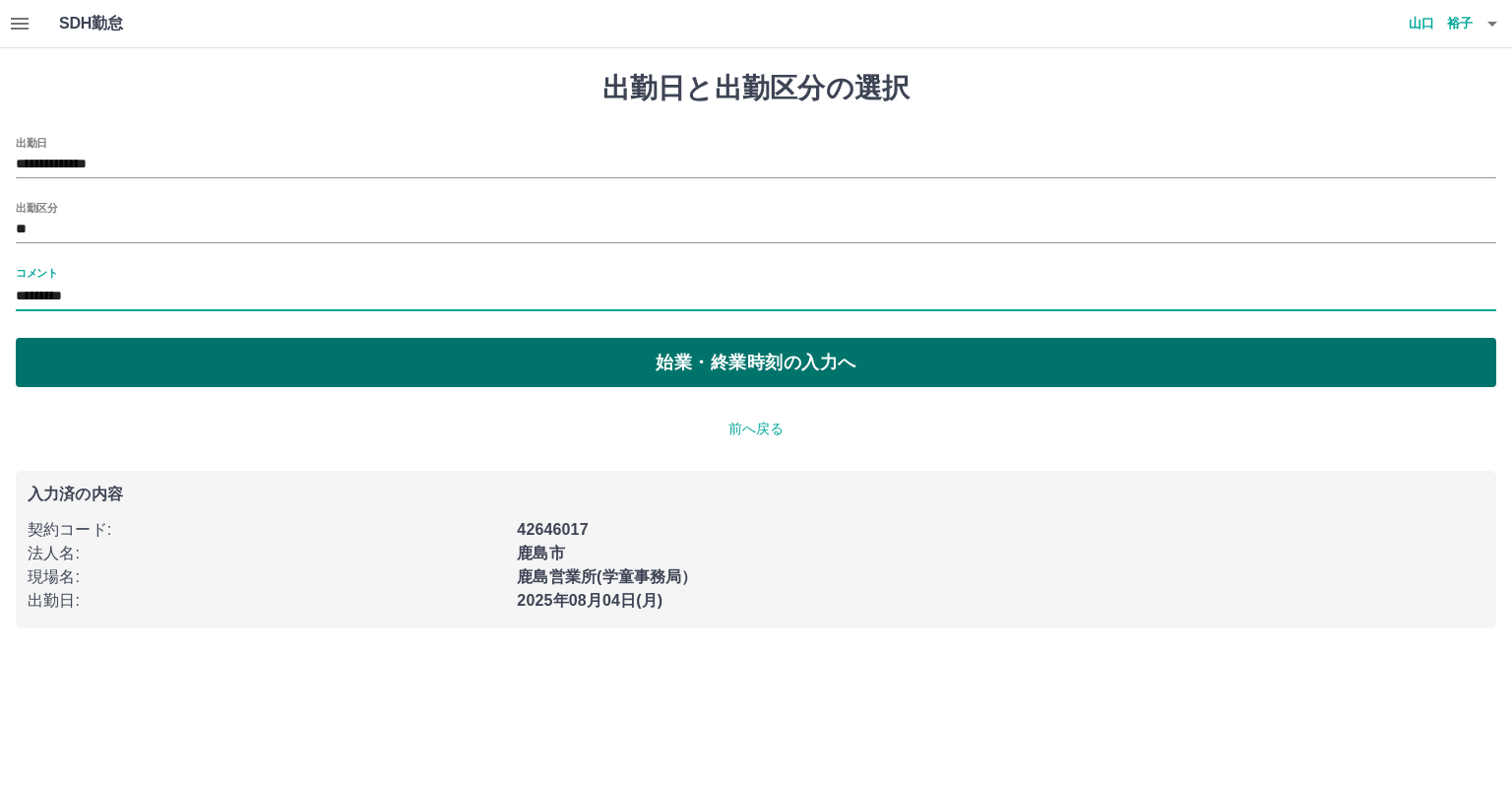type on "*********" 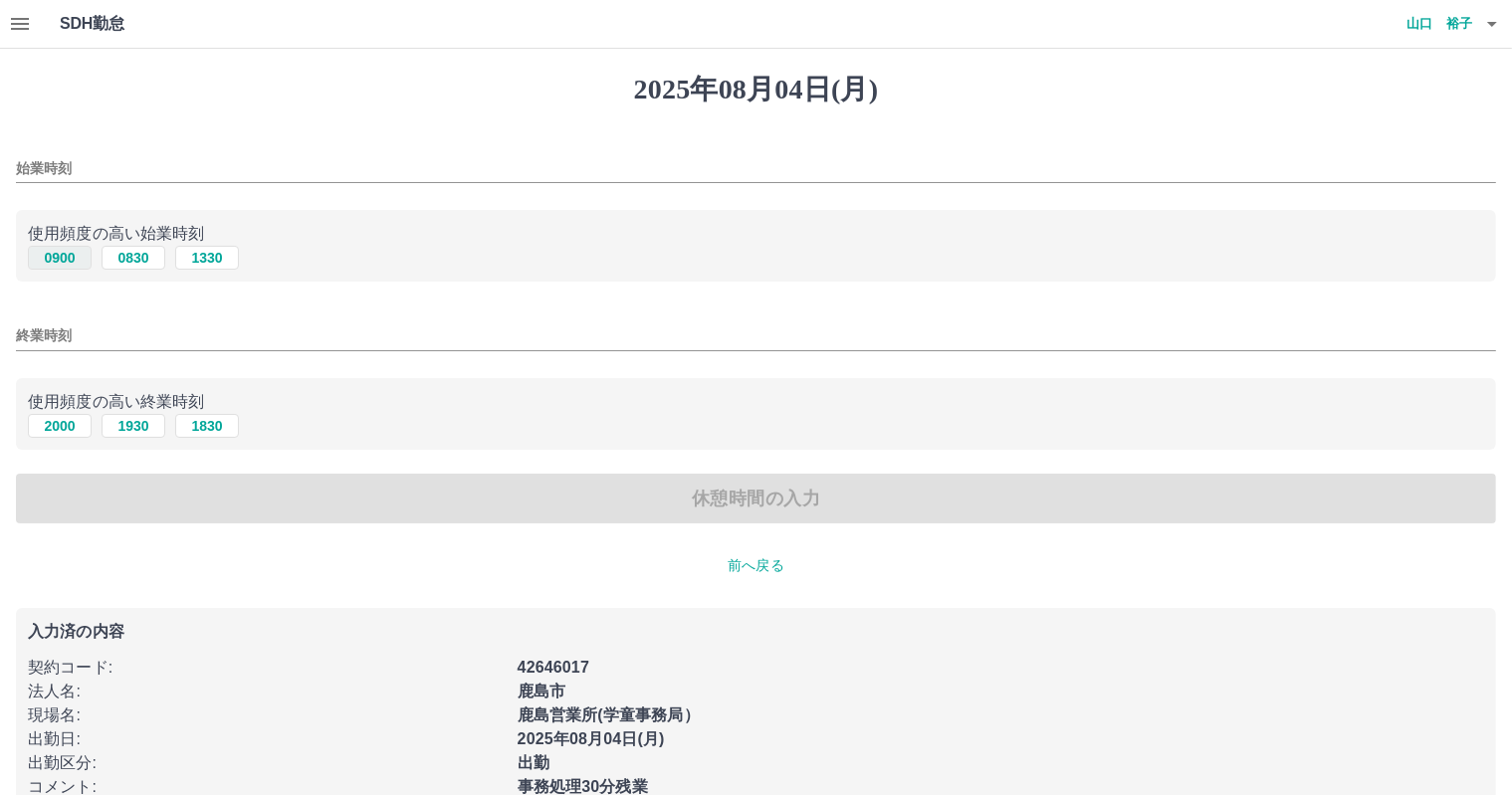 click on "0900" at bounding box center [60, 258] 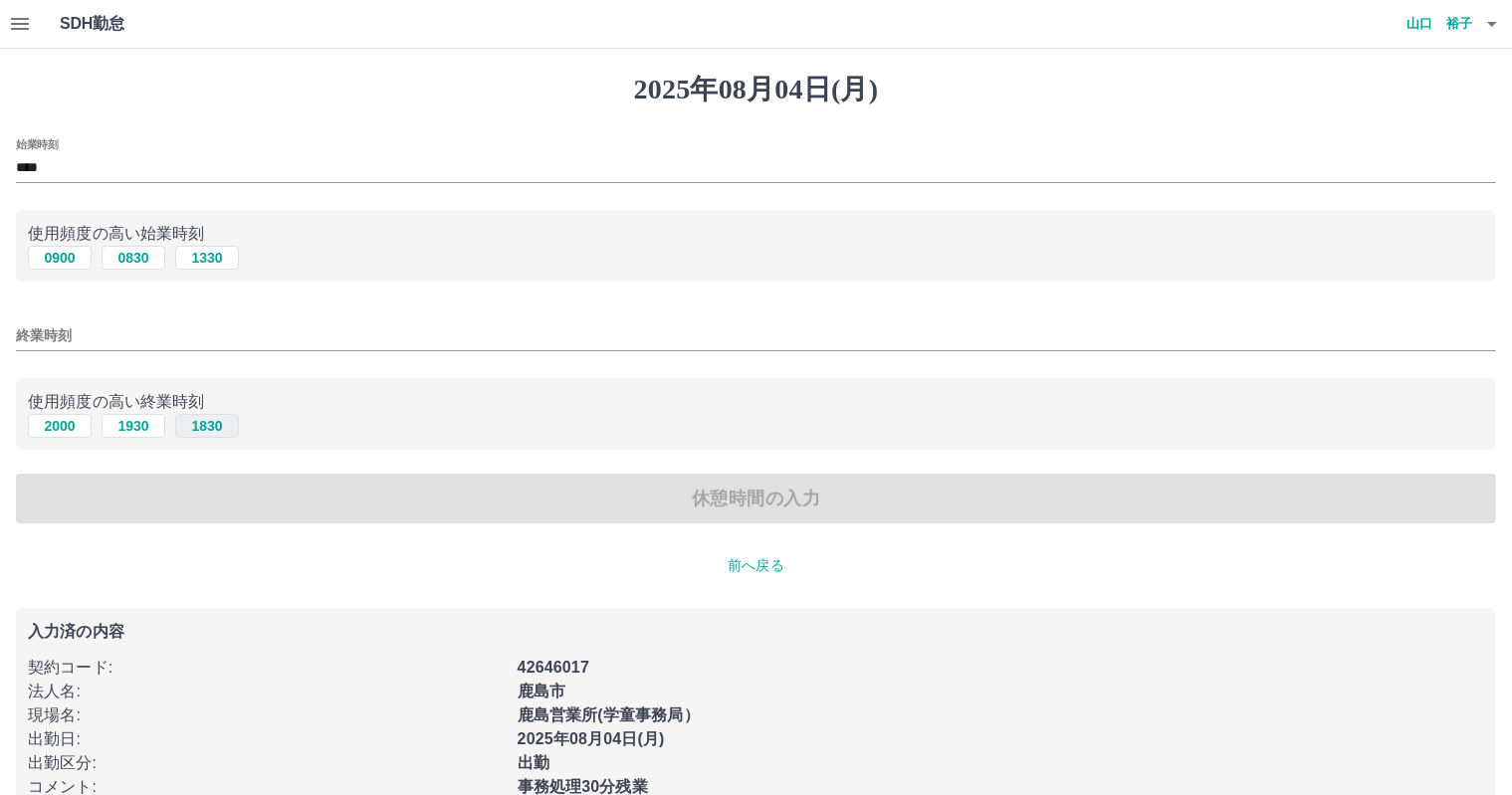 click on "1830" at bounding box center [207, 426] 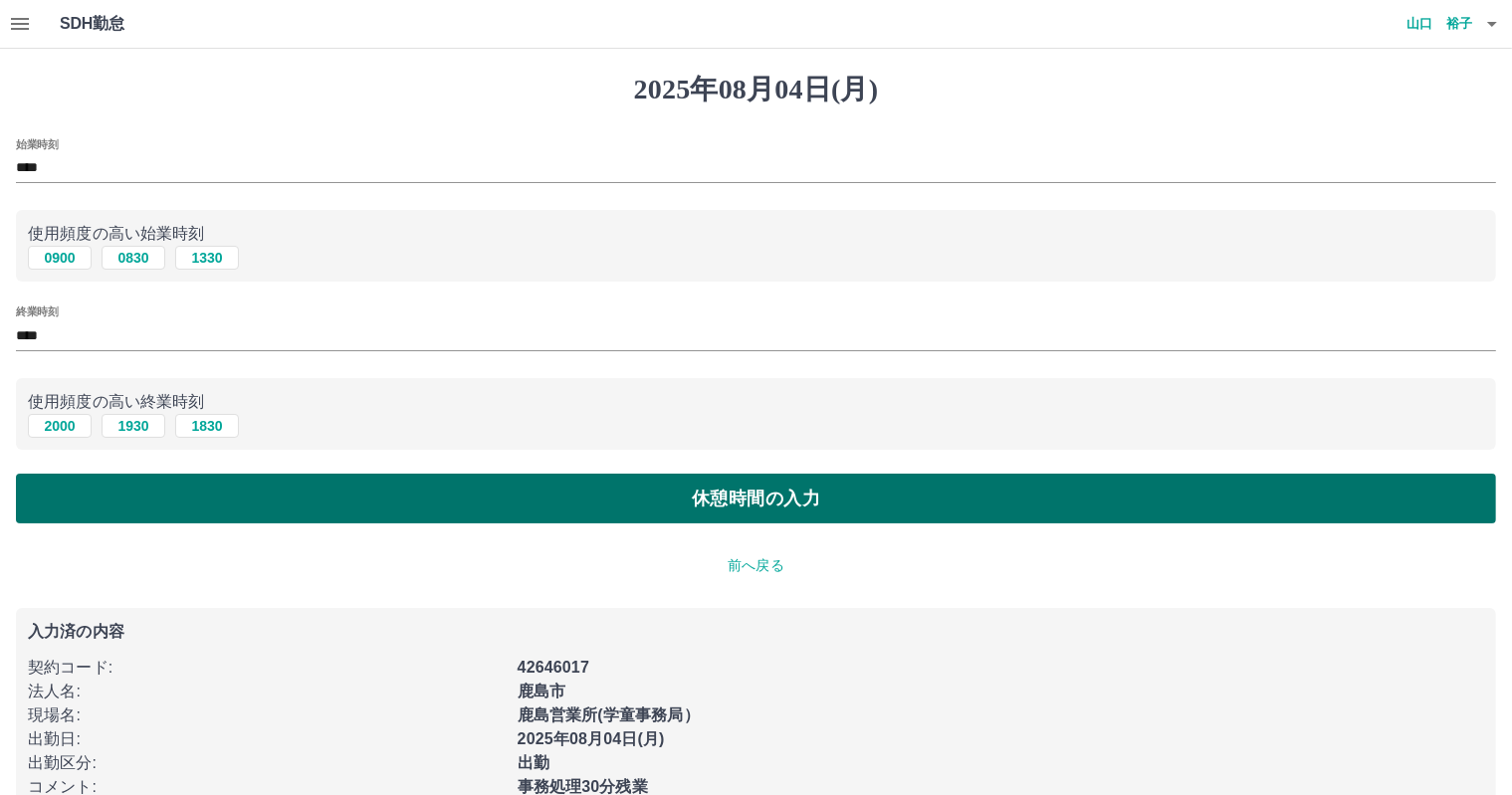 click on "休憩時間の入力" at bounding box center [756, 498] 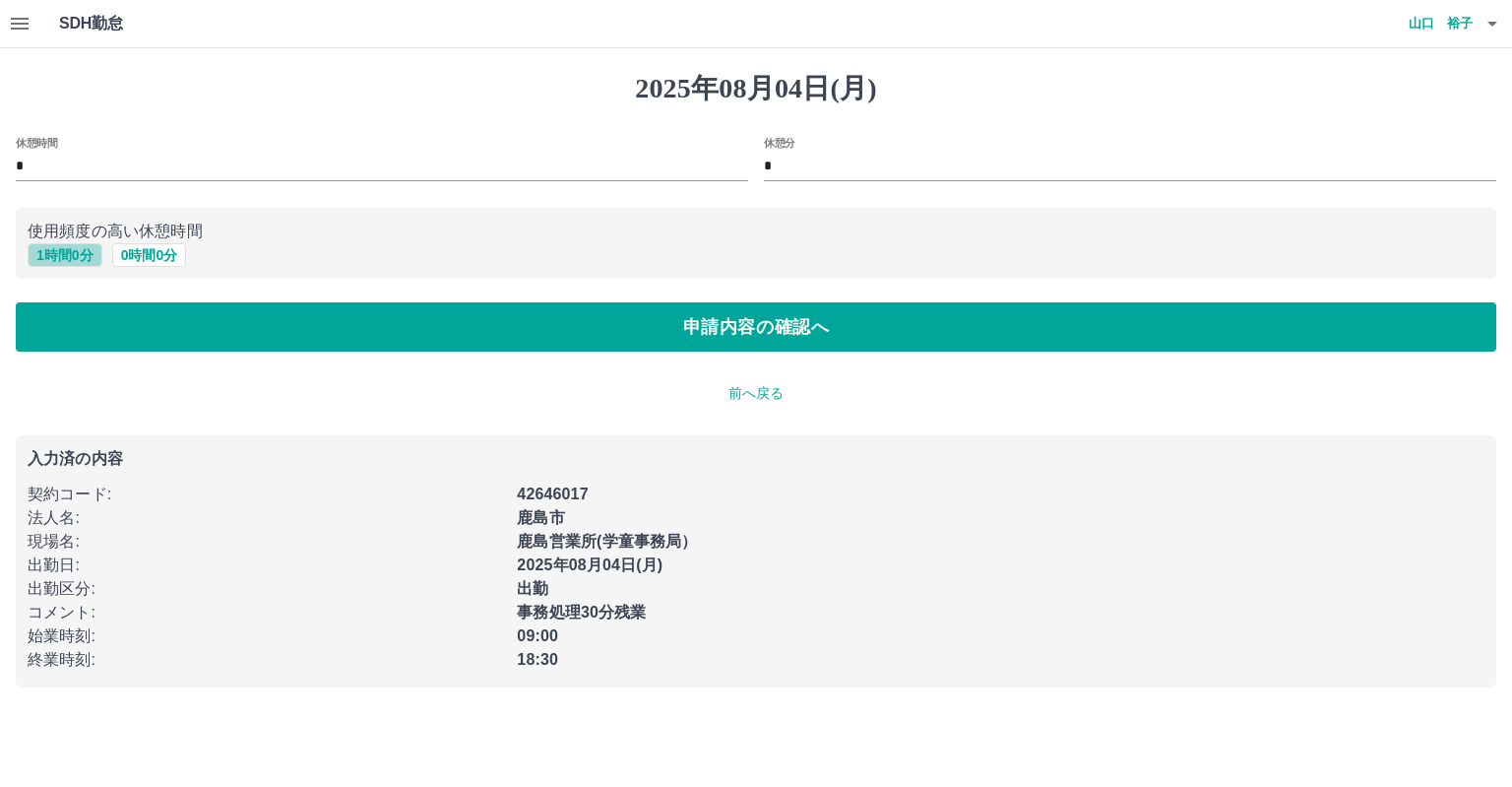 click on "1 時間 0 分" at bounding box center (65, 255) 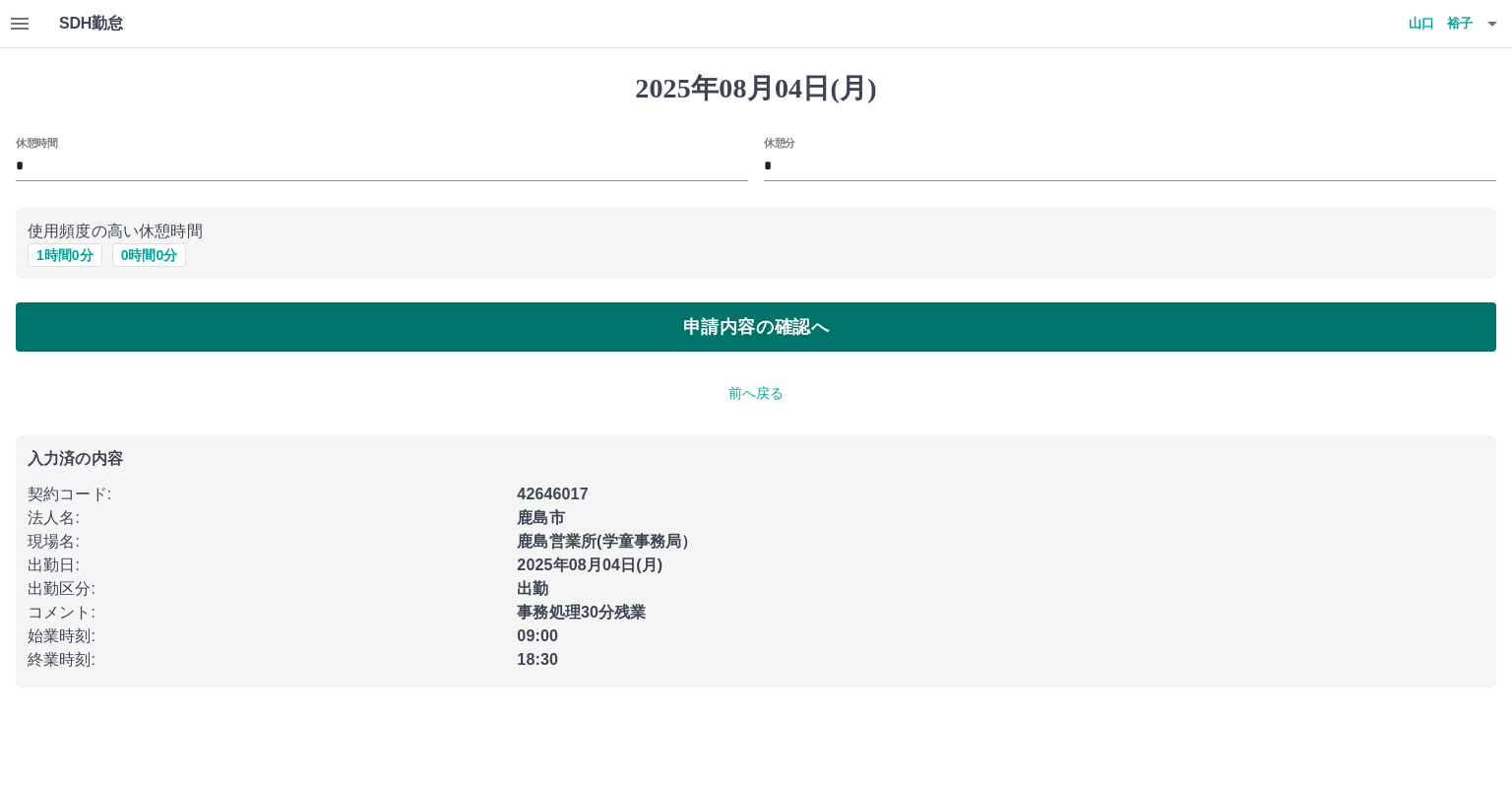 click on "申請内容の確認へ" at bounding box center [756, 327] 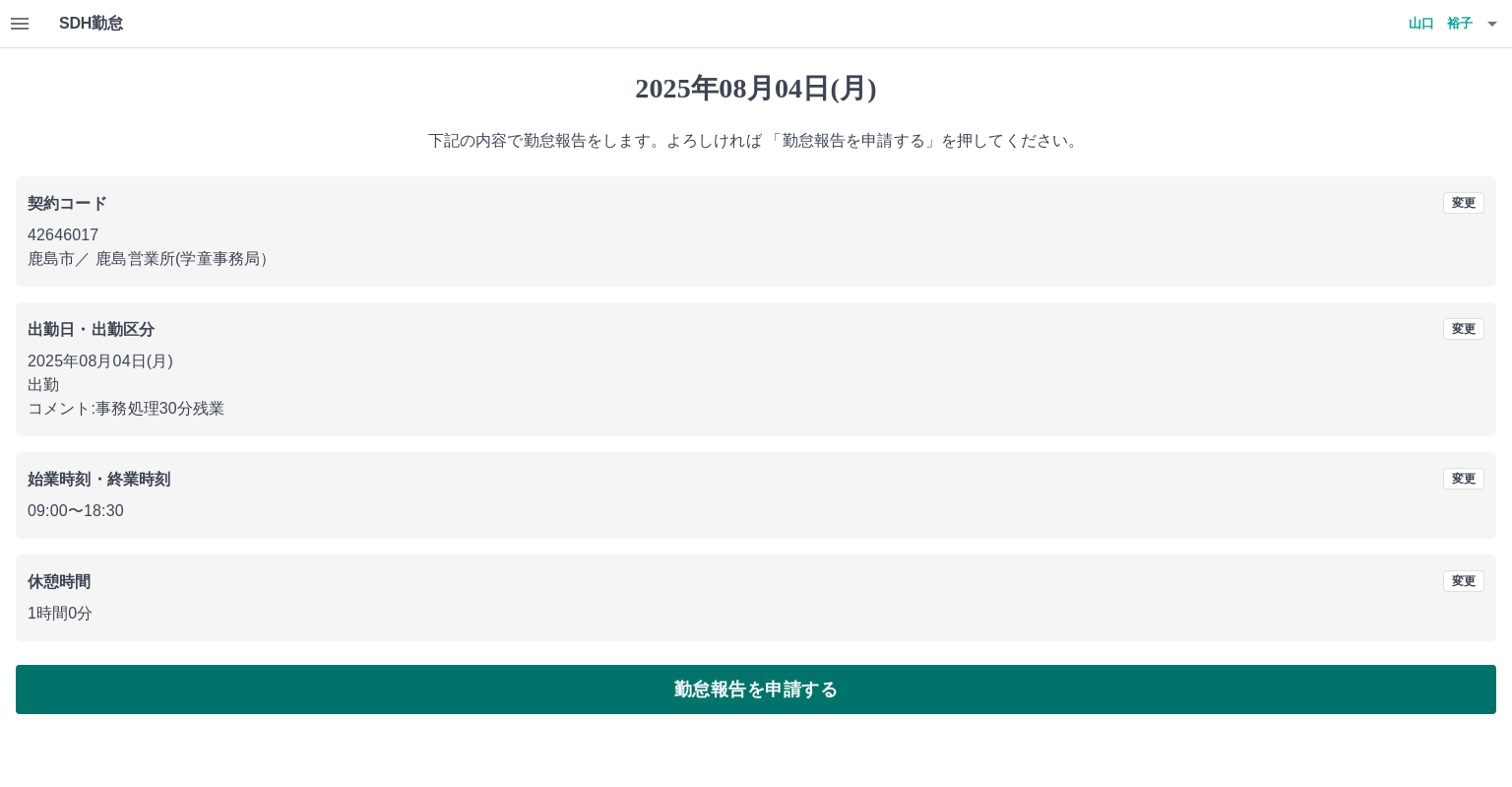 click on "勤怠報告を申請する" at bounding box center [756, 689] 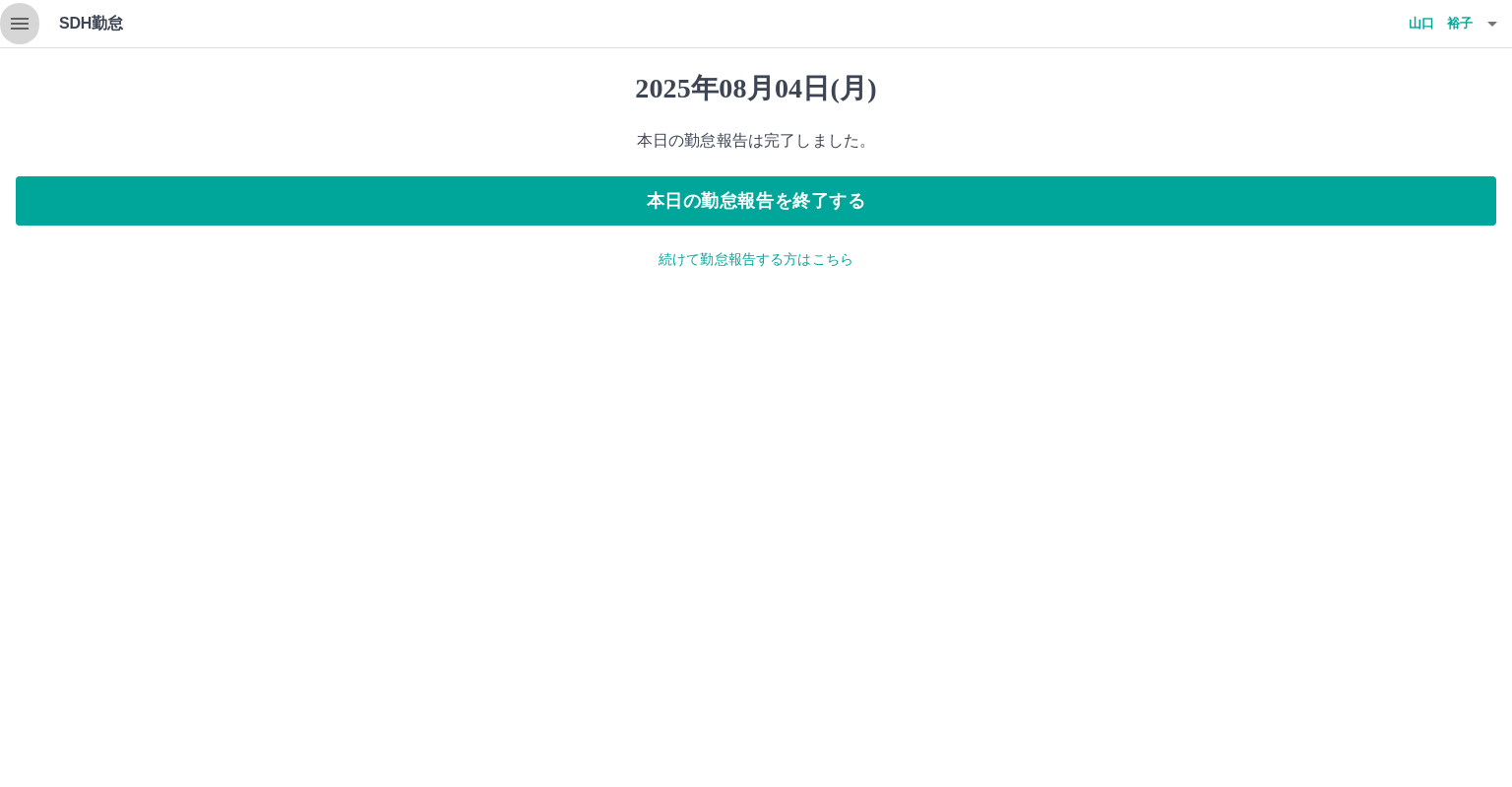 click 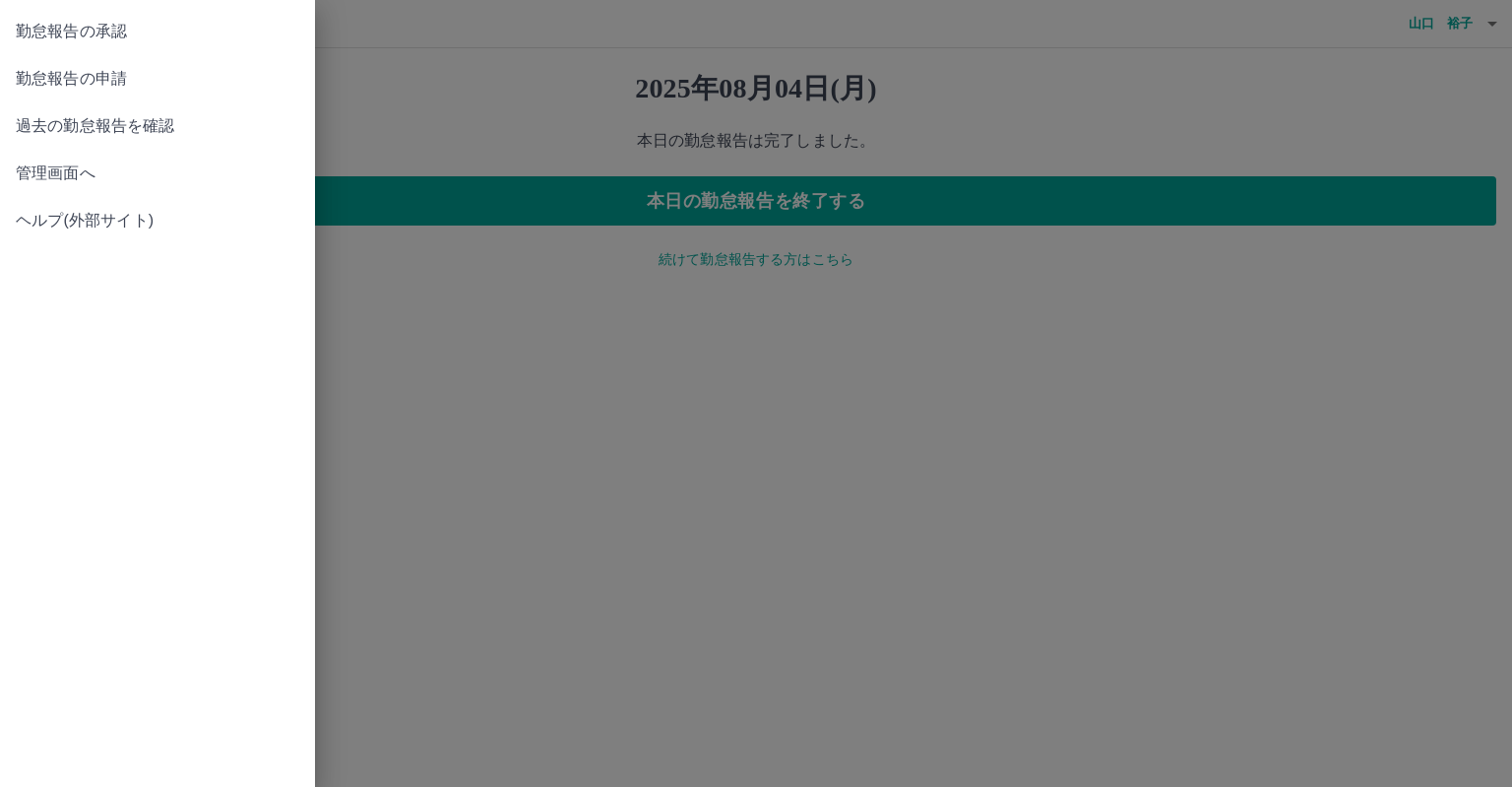 click on "管理画面へ" at bounding box center (158, 173) 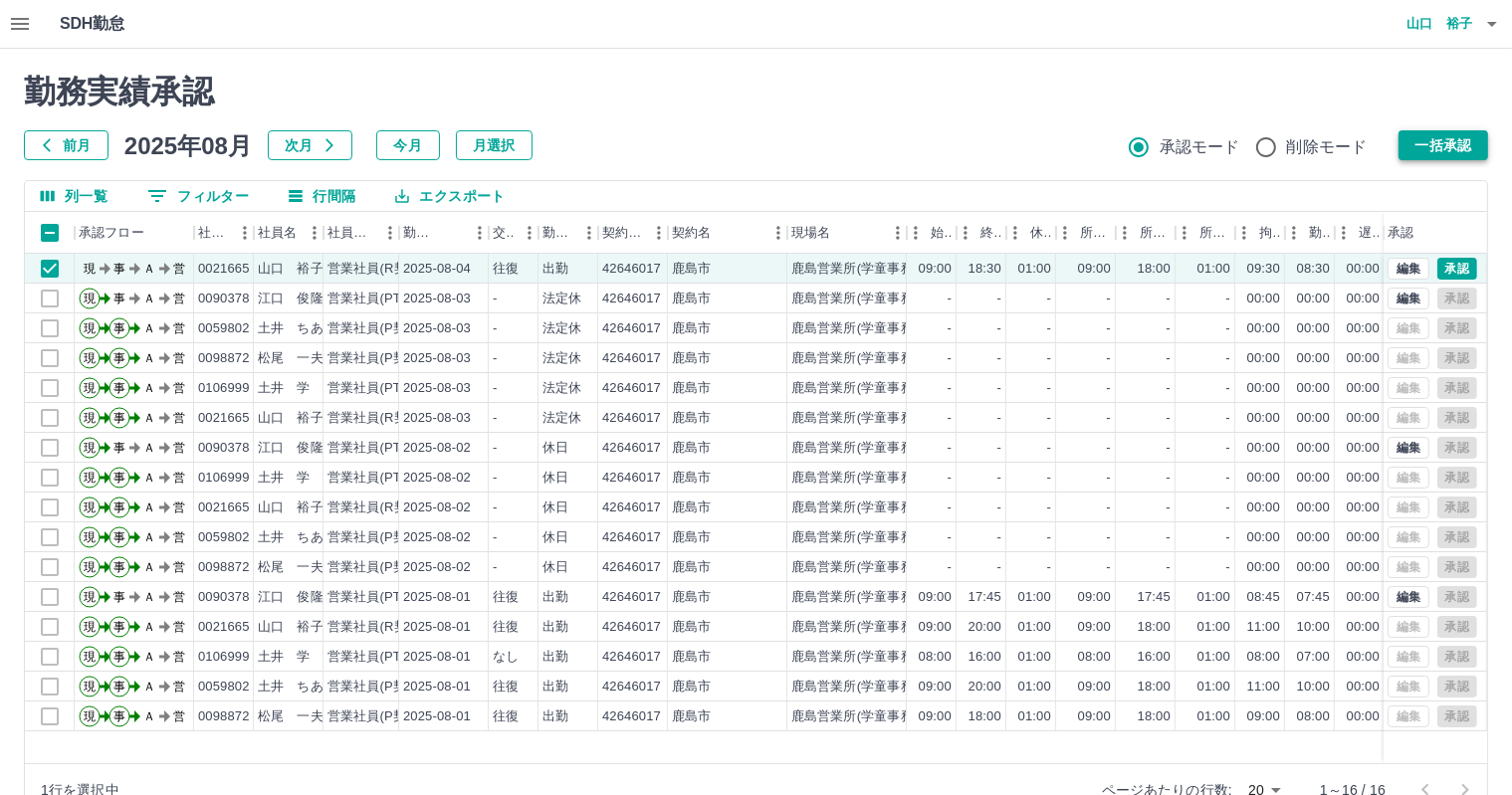click on "一括承認" at bounding box center [1443, 145] 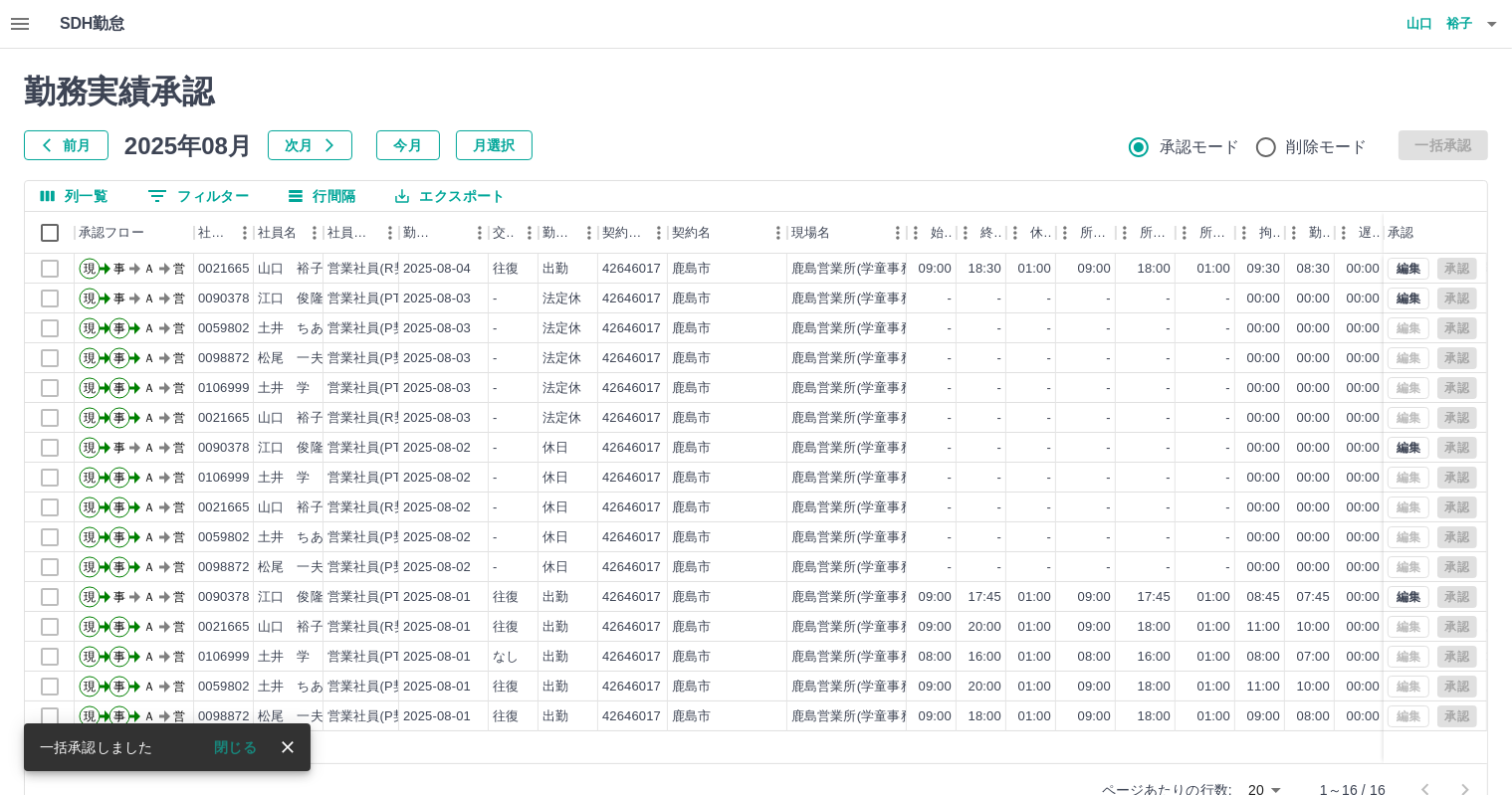 click on "前月" at bounding box center [66, 145] 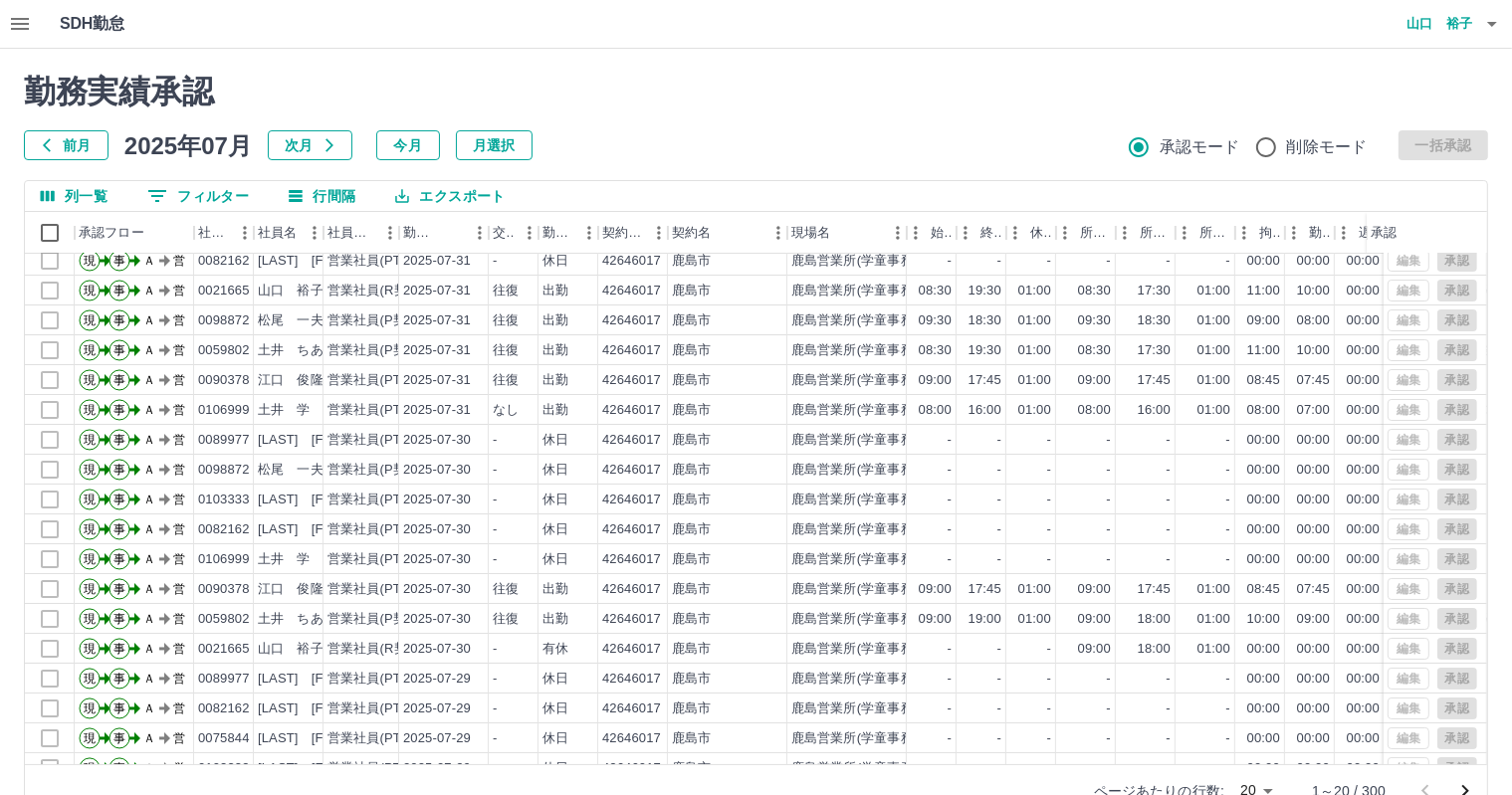 scroll, scrollTop: 102, scrollLeft: 0, axis: vertical 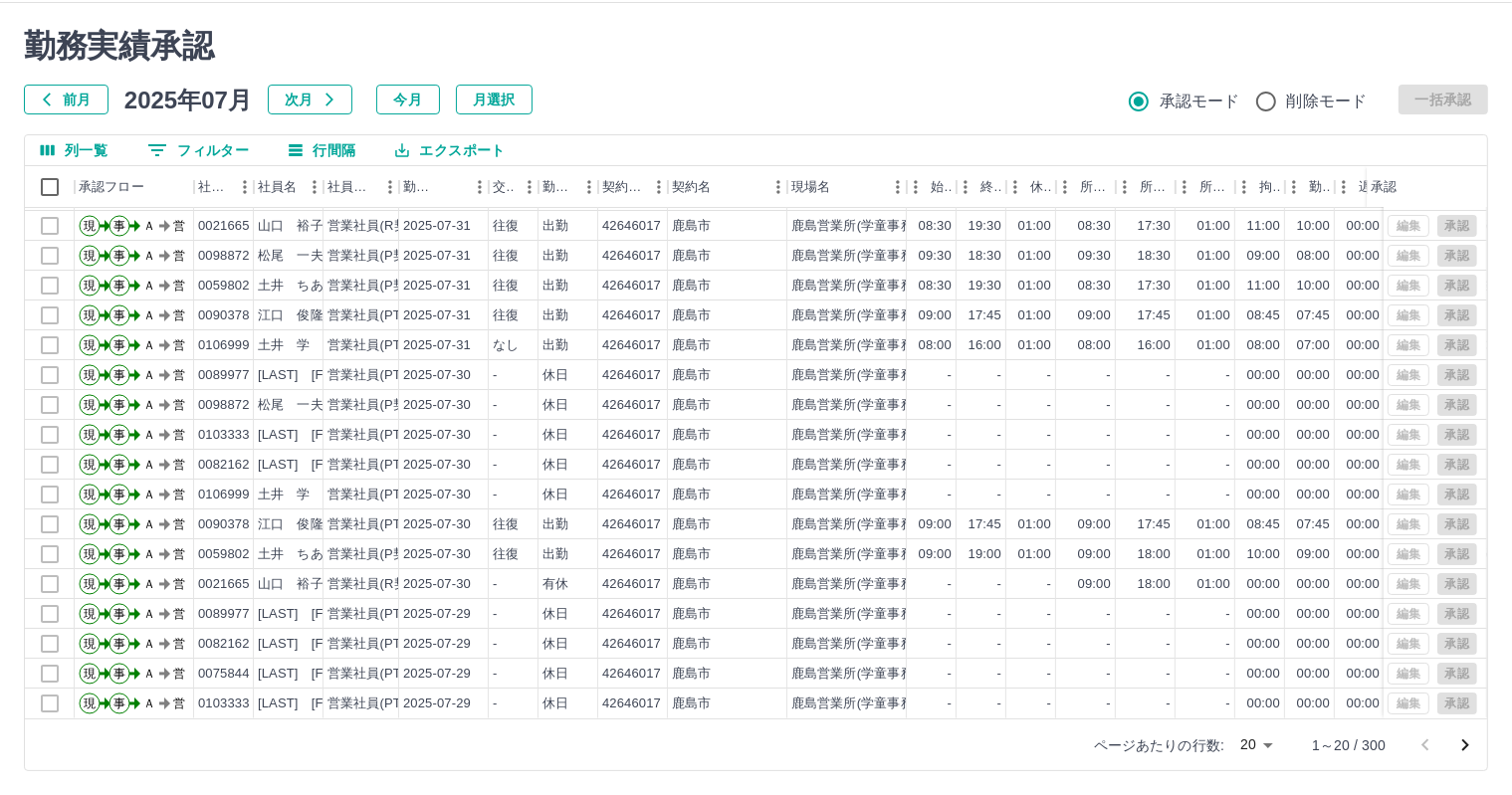 click on "SDH勤怠 [LAST]　[FIRST] 勤務実績承認 前月 2025年07月 次月 今月 月選択 承認モード 削除モード 一括承認 列一覧 0 フィルター 行間隔 エクスポート 承認フロー 社員番号 社員名 社員区分 勤務日 交通費 勤務区分 契約コード 契約名 現場名 始業 終業 休憩 所定開始 所定終業 所定休憩 拘束 勤務 遅刻等 コメント ステータス 承認 現 事 Ａ 営 0103333 [LAST]　[FIRST] 営業社員(PT契約) 2025-07-31  -  休日 42646017 [CITY] [CITY]営業所(学童事務局） - - - - - - 00:00 00:00 00:00 AM承認待 現 事 Ａ 営 0082162 [LAST]　[FIRST] 営業社員(PT契約) 2025-07-31  -  休日 42646017 [CITY] [CITY]営業所(学童事務局） - - - - - - 00:00 00:00 00:00 AM承認待 現 事 Ａ 営 0021665 [LAST]　[FIRST] 営業社員(R契約) 2025-07-31 往復 出勤 42646017 [CITY] [CITY]営業所(学童事務局） 08:30 19:30 01:00 08:30 17:30 01:00 11:00 10:00 00:00 AM承認待 現 事 Ａ 営 0098872" at bounding box center [756, 374] 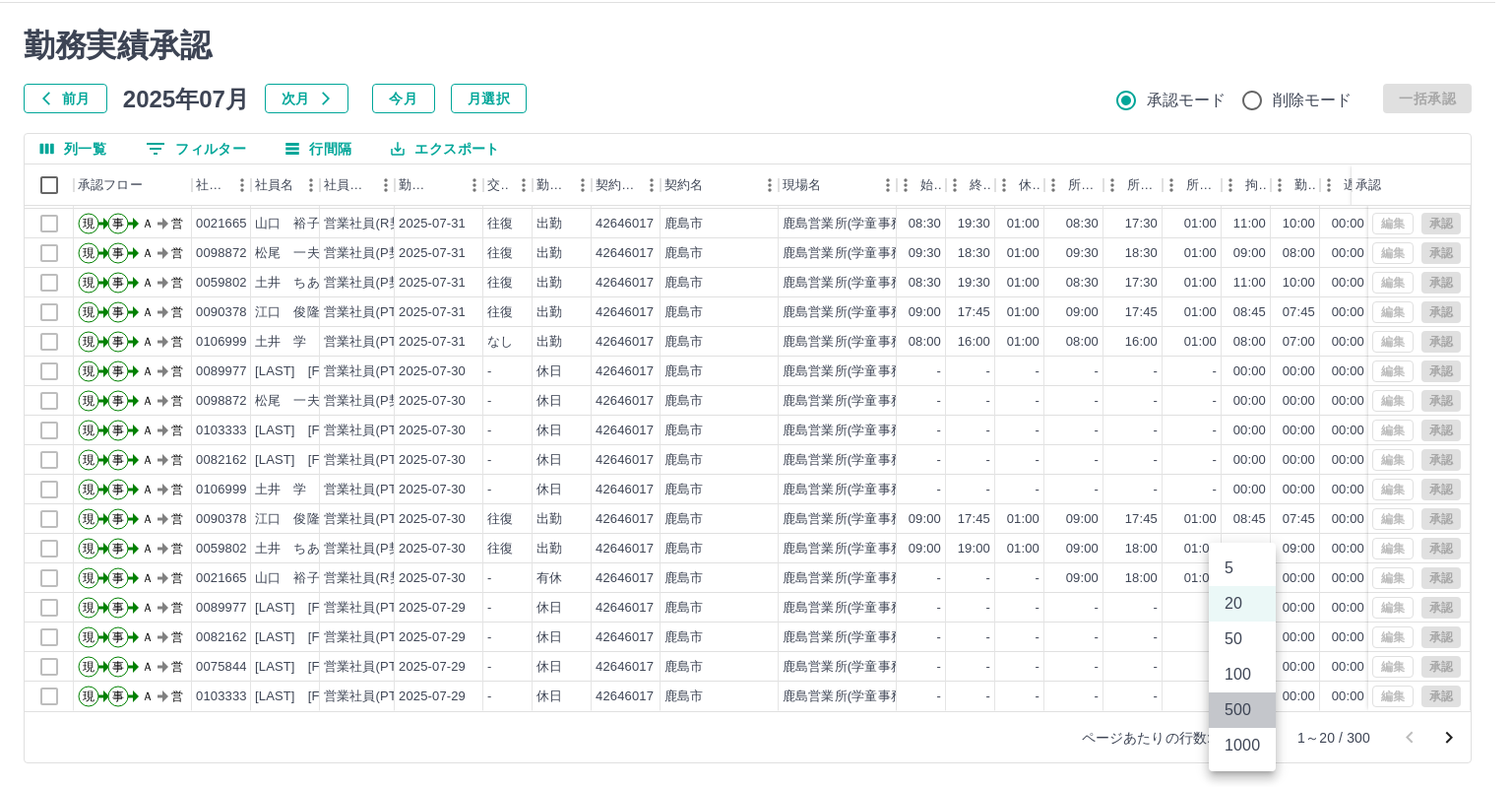 click on "500" at bounding box center (1242, 710) 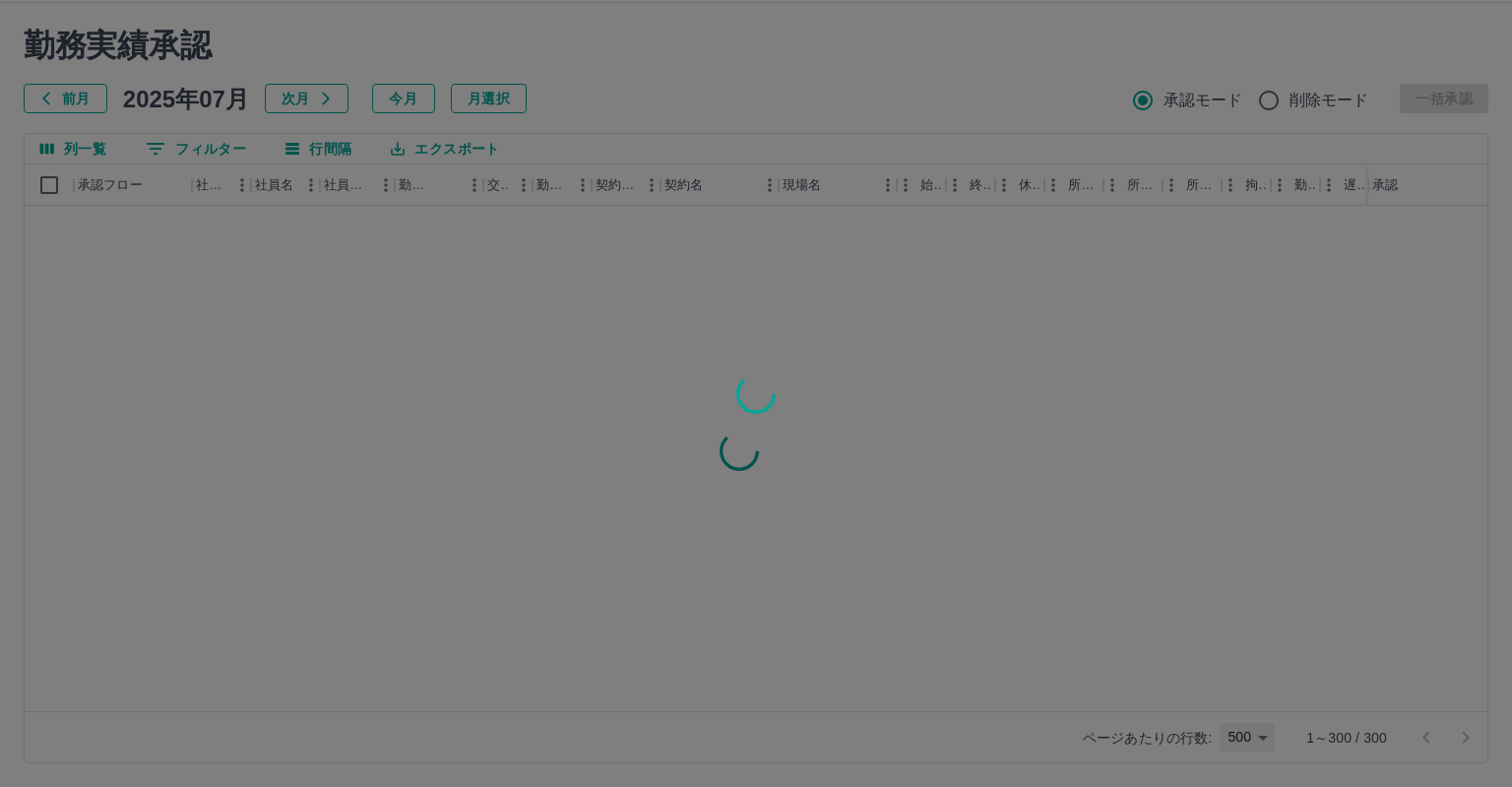 type on "***" 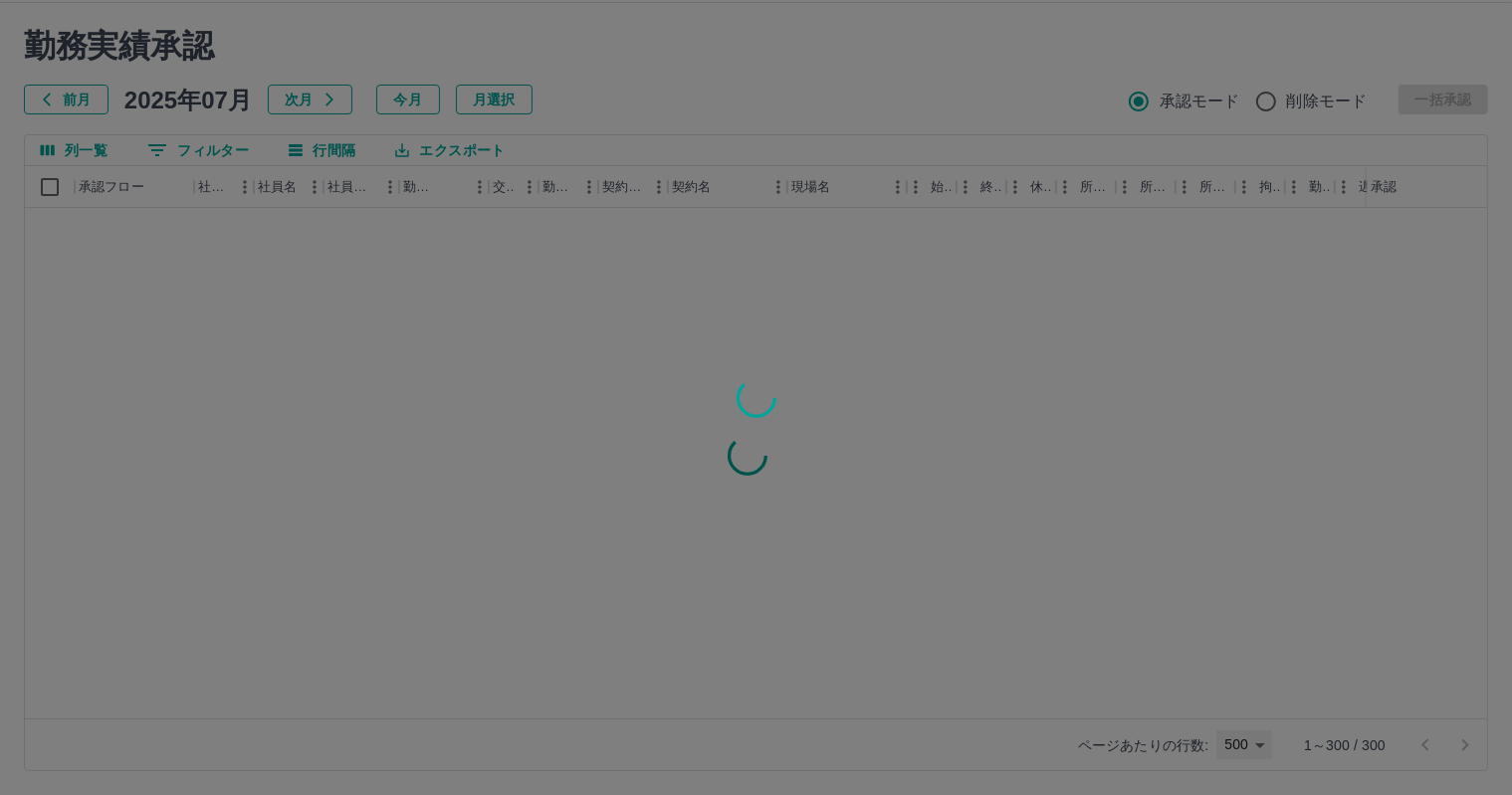 scroll, scrollTop: 0, scrollLeft: 0, axis: both 